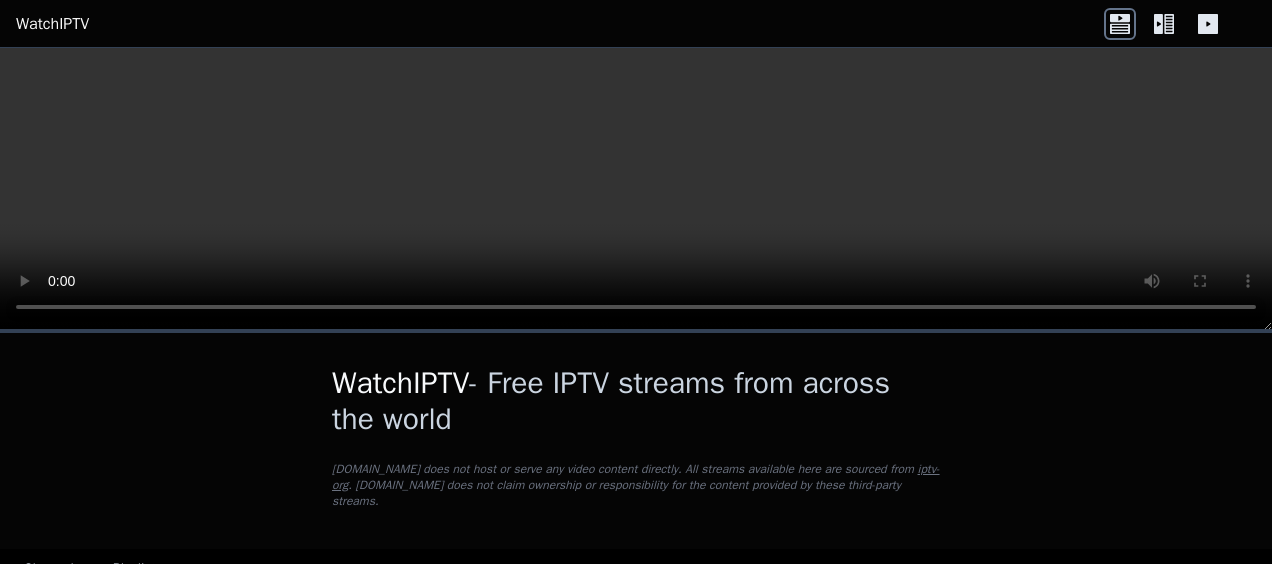 scroll, scrollTop: 0, scrollLeft: 0, axis: both 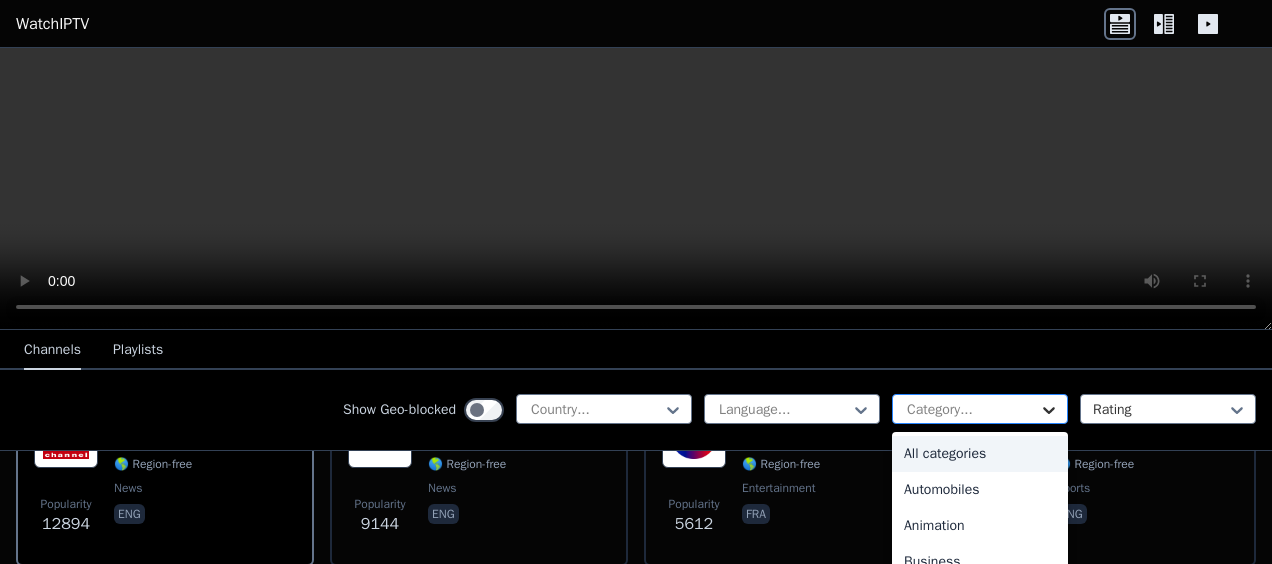 click 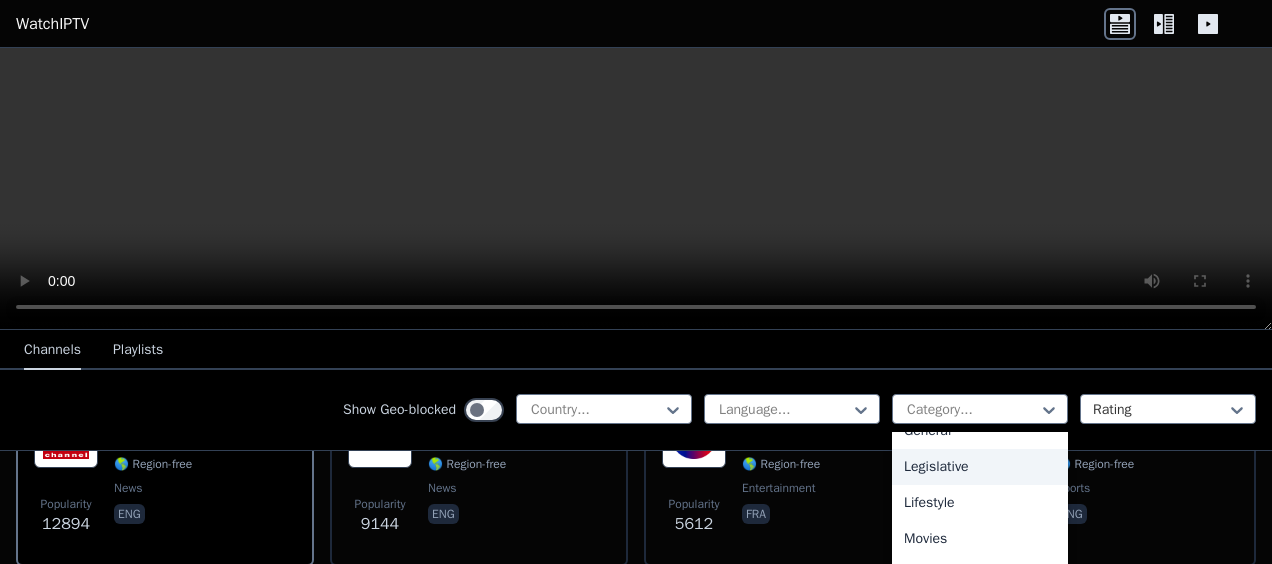 scroll, scrollTop: 500, scrollLeft: 0, axis: vertical 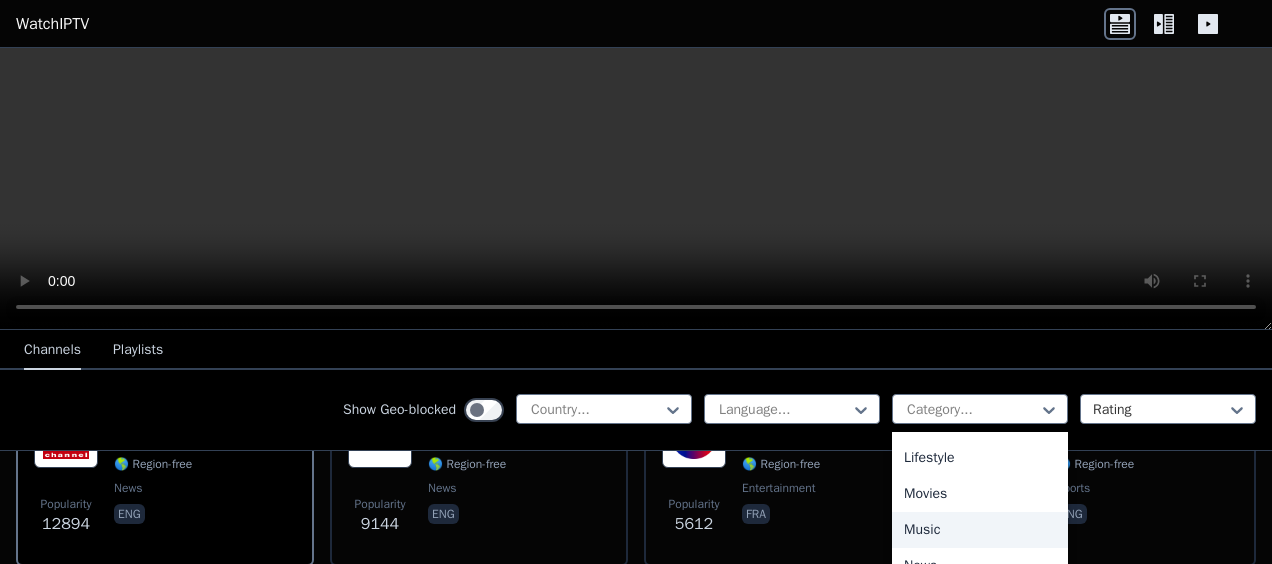click on "Music" at bounding box center [980, 530] 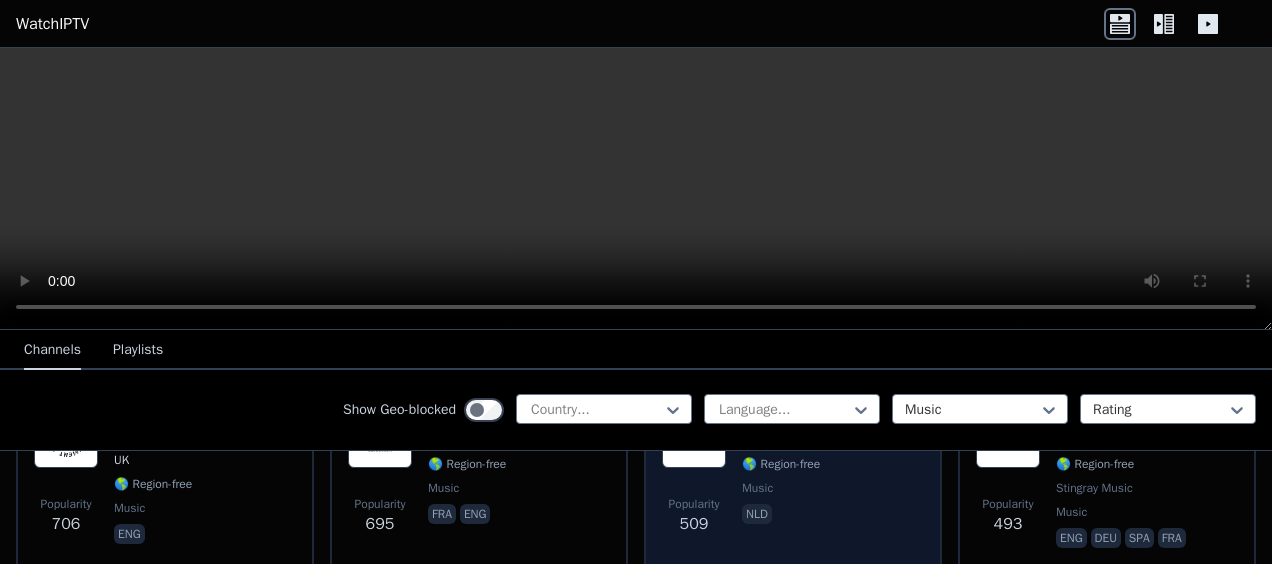scroll, scrollTop: 400, scrollLeft: 0, axis: vertical 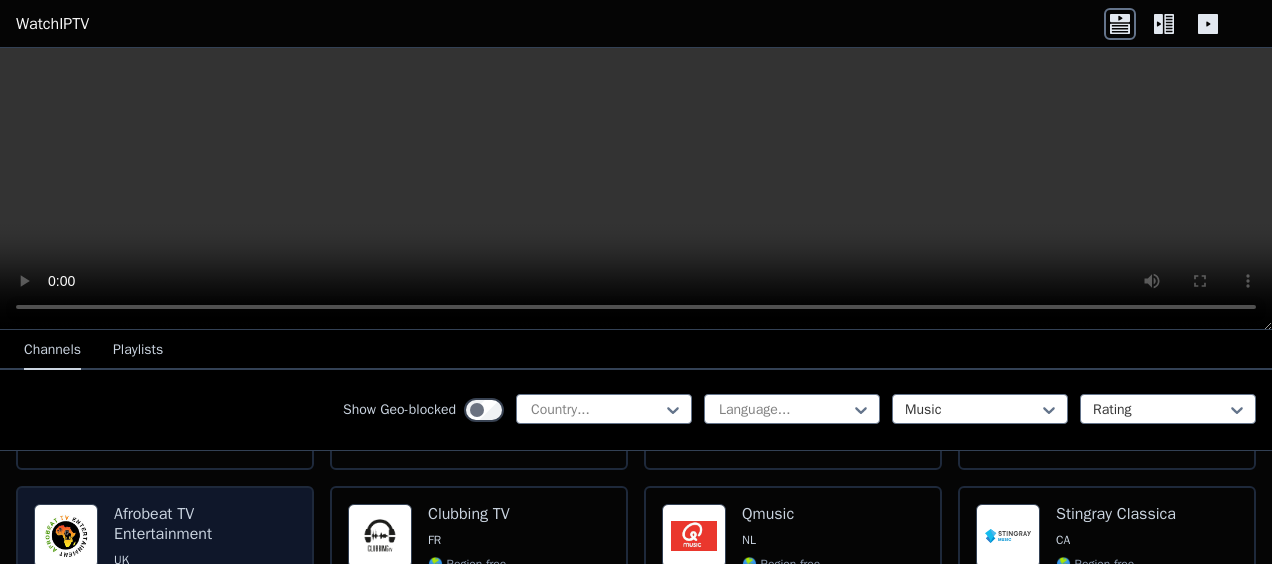click on "Afrobeat TV Entertainment" at bounding box center (205, 524) 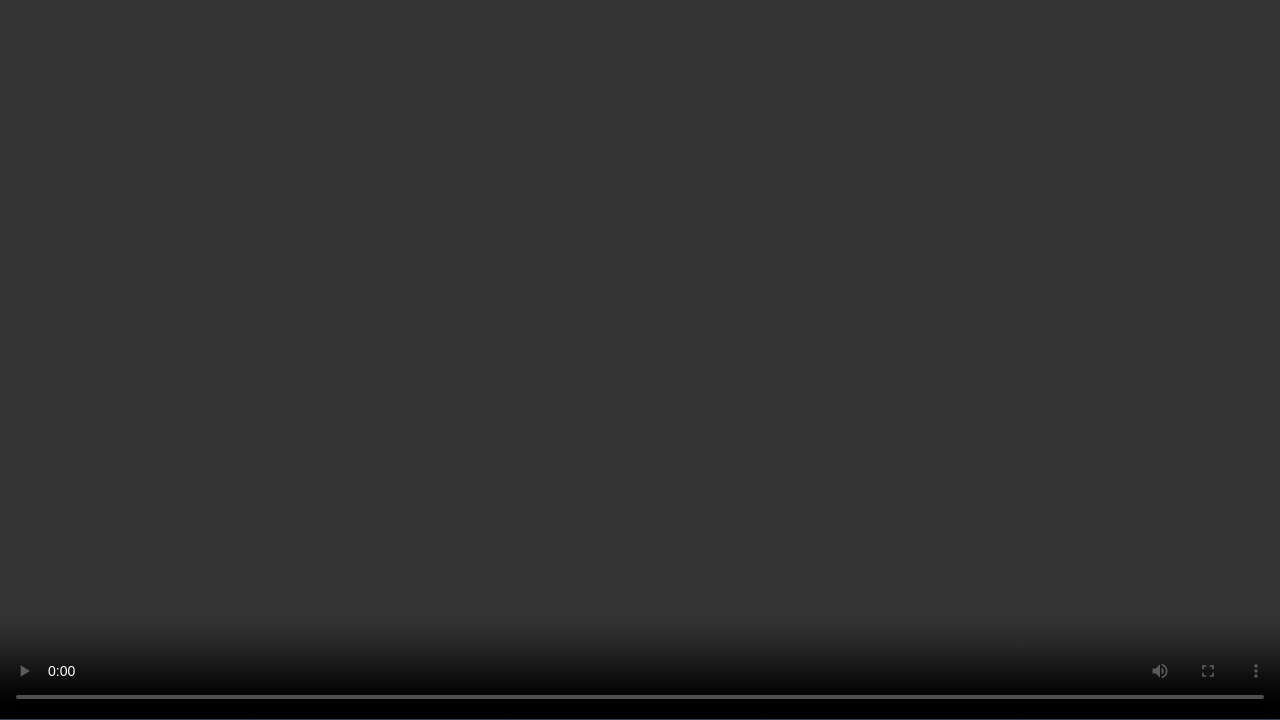click at bounding box center (640, 360) 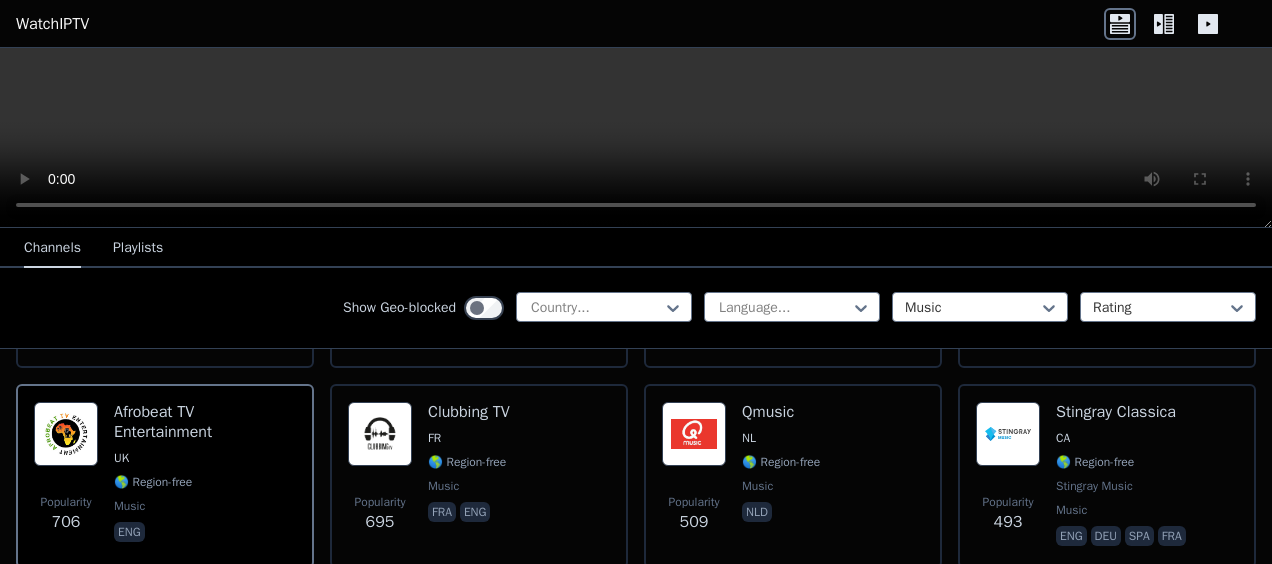click at bounding box center [636, 138] 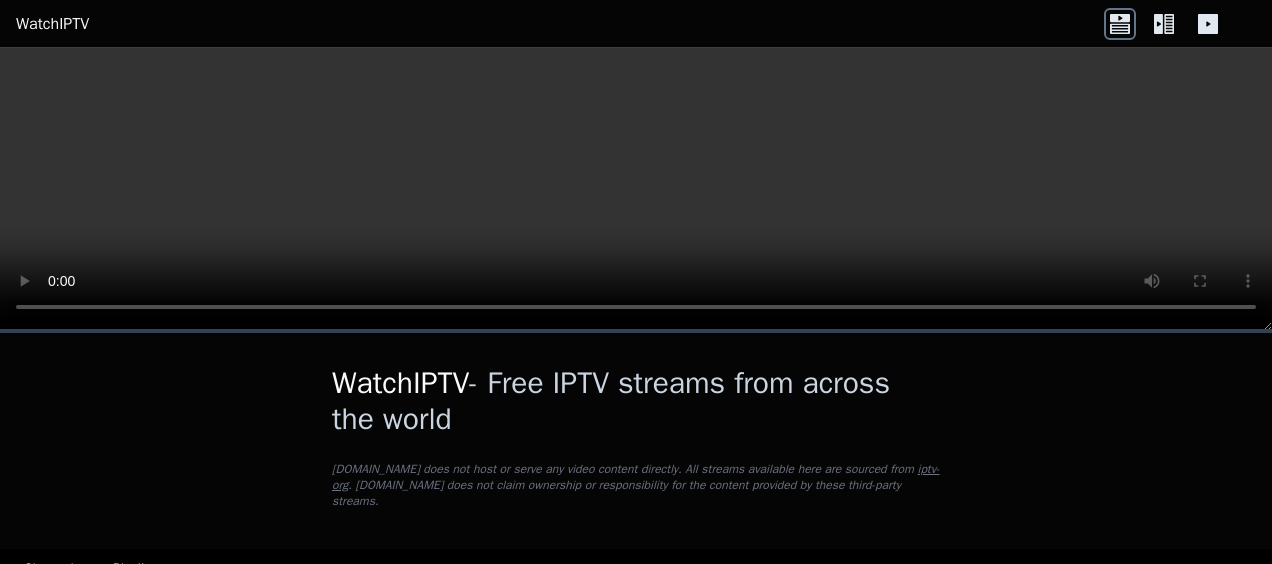scroll, scrollTop: 0, scrollLeft: 0, axis: both 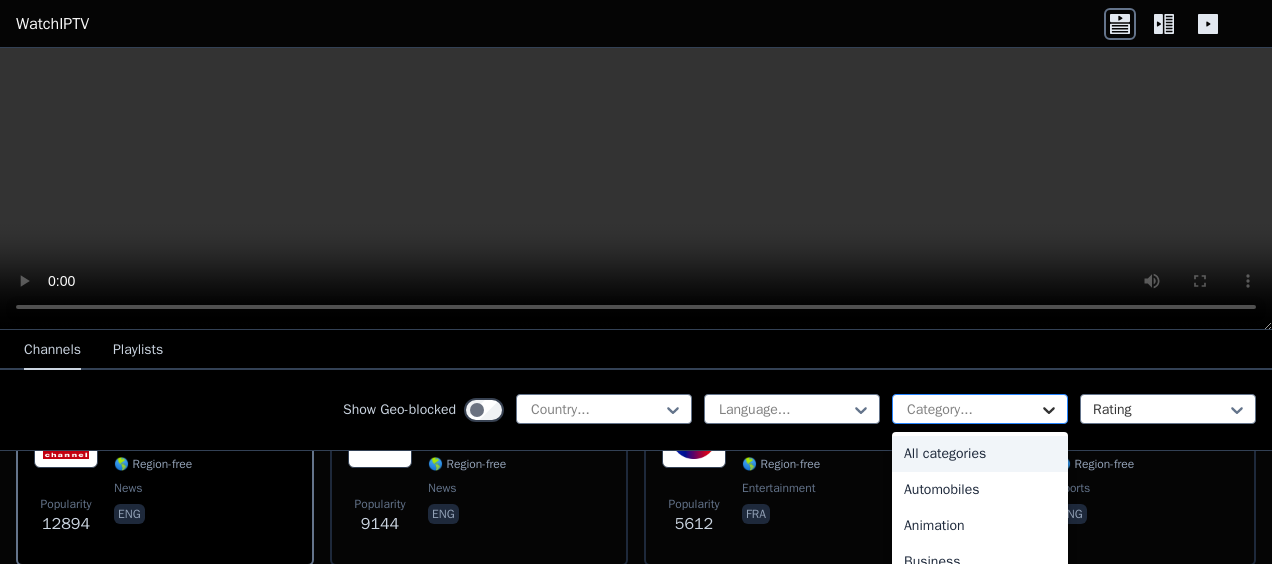 click 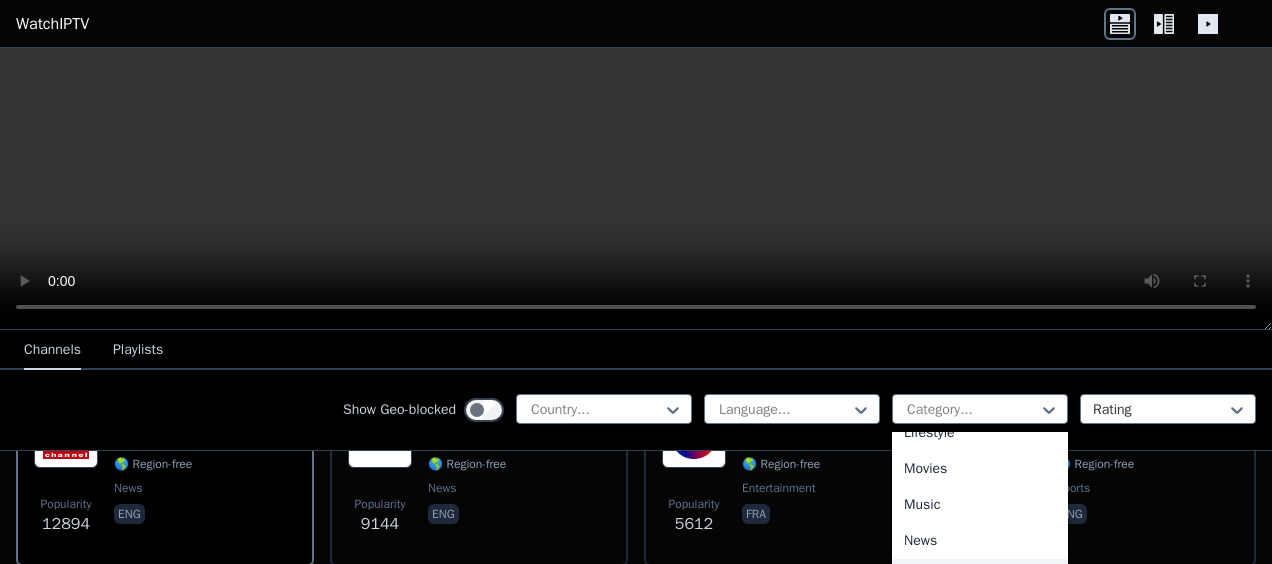 scroll, scrollTop: 500, scrollLeft: 0, axis: vertical 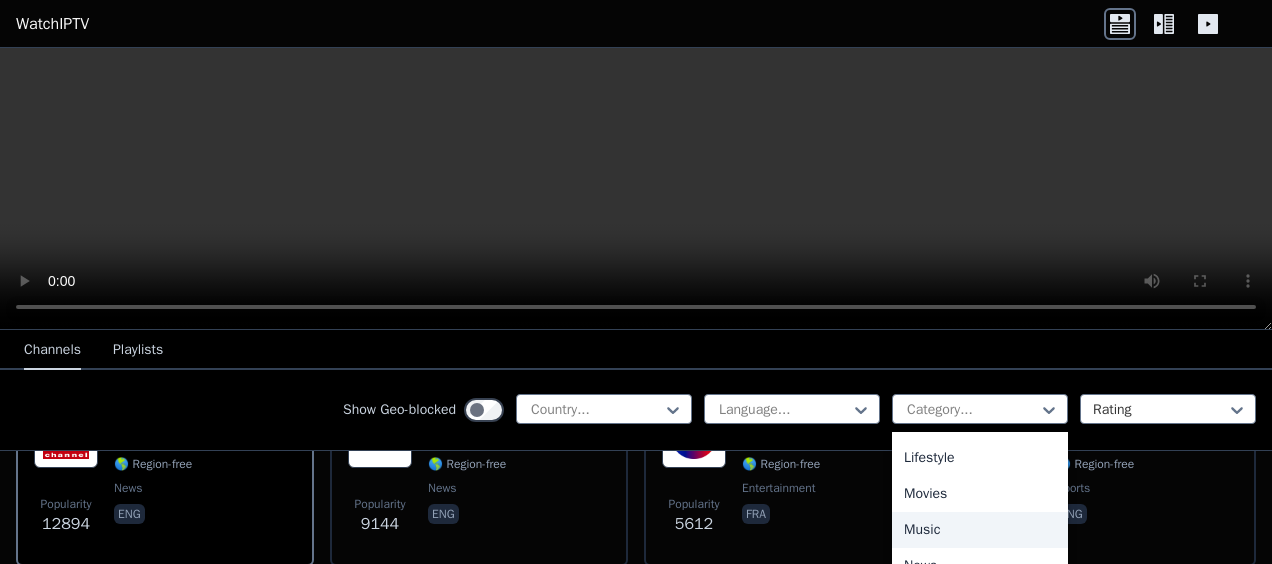 click on "Music" at bounding box center [980, 530] 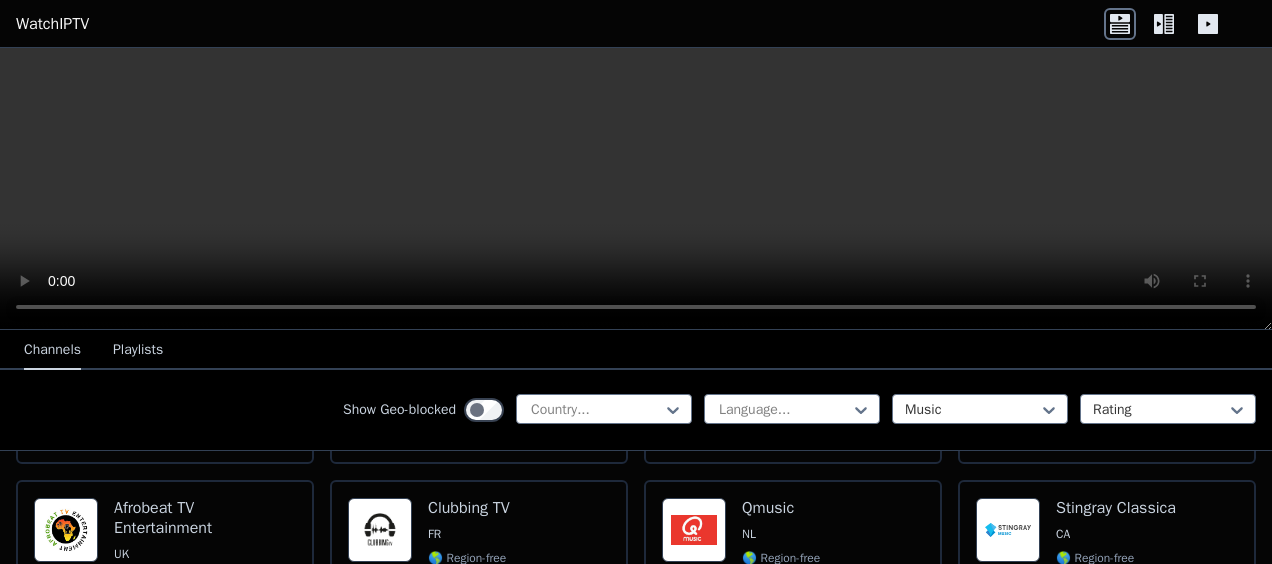 scroll, scrollTop: 400, scrollLeft: 0, axis: vertical 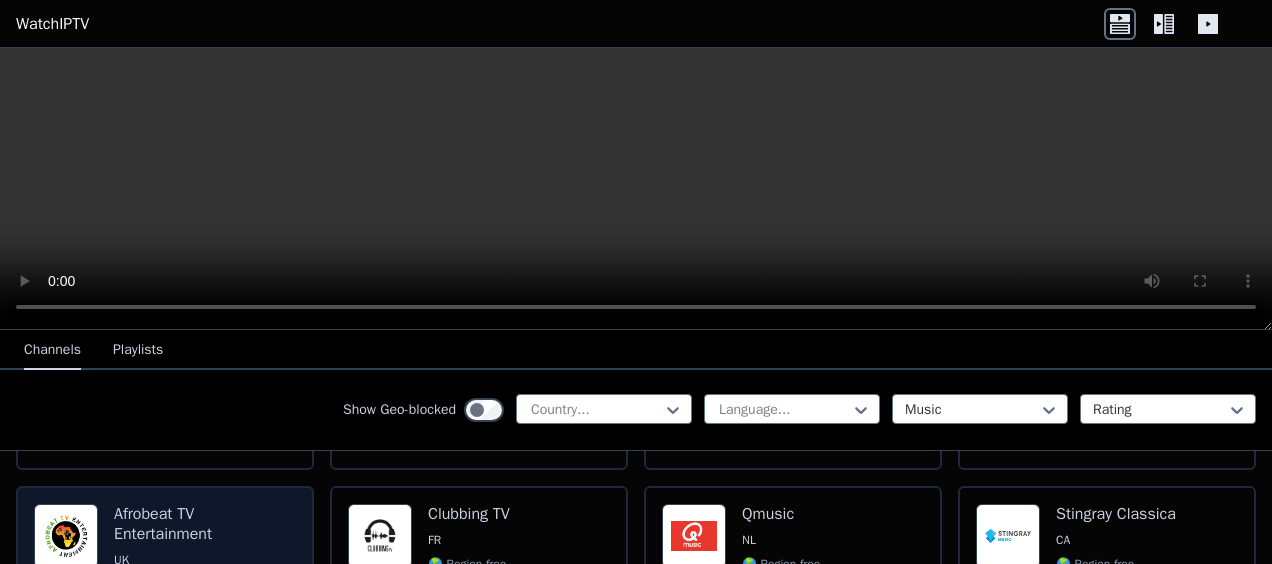 click on "Afrobeat TV Entertainment" at bounding box center (205, 524) 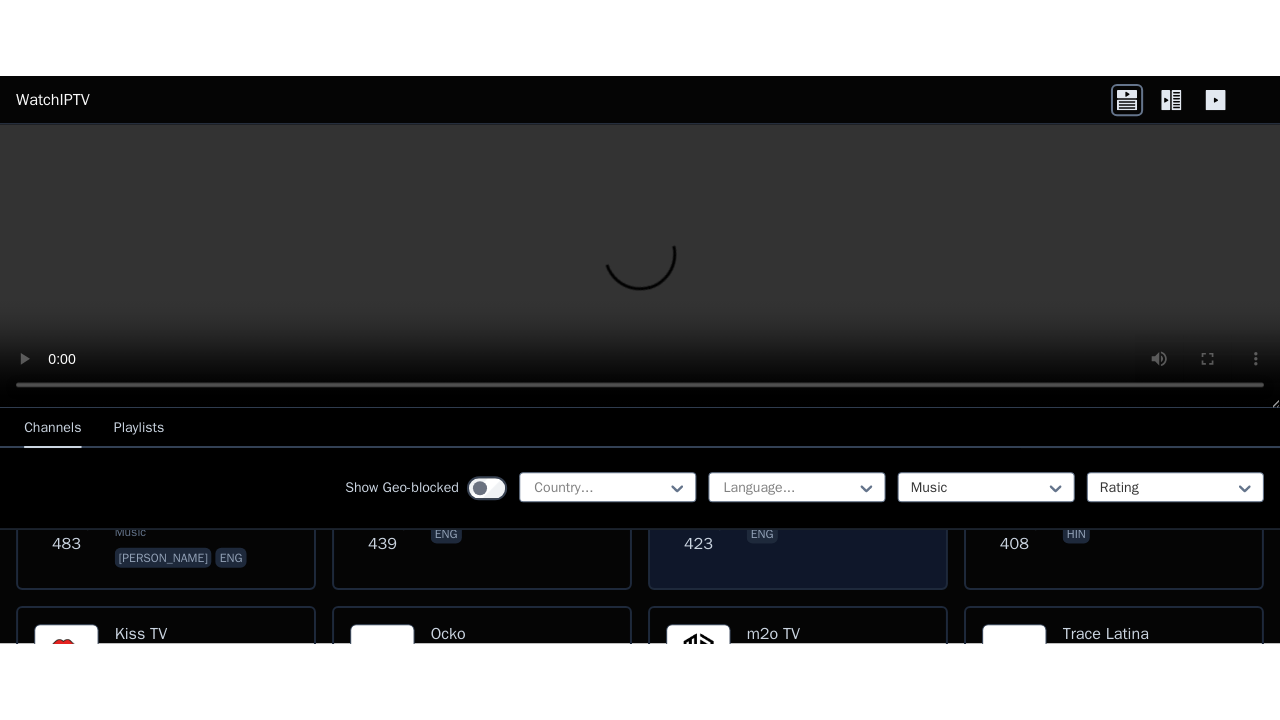 scroll, scrollTop: 800, scrollLeft: 0, axis: vertical 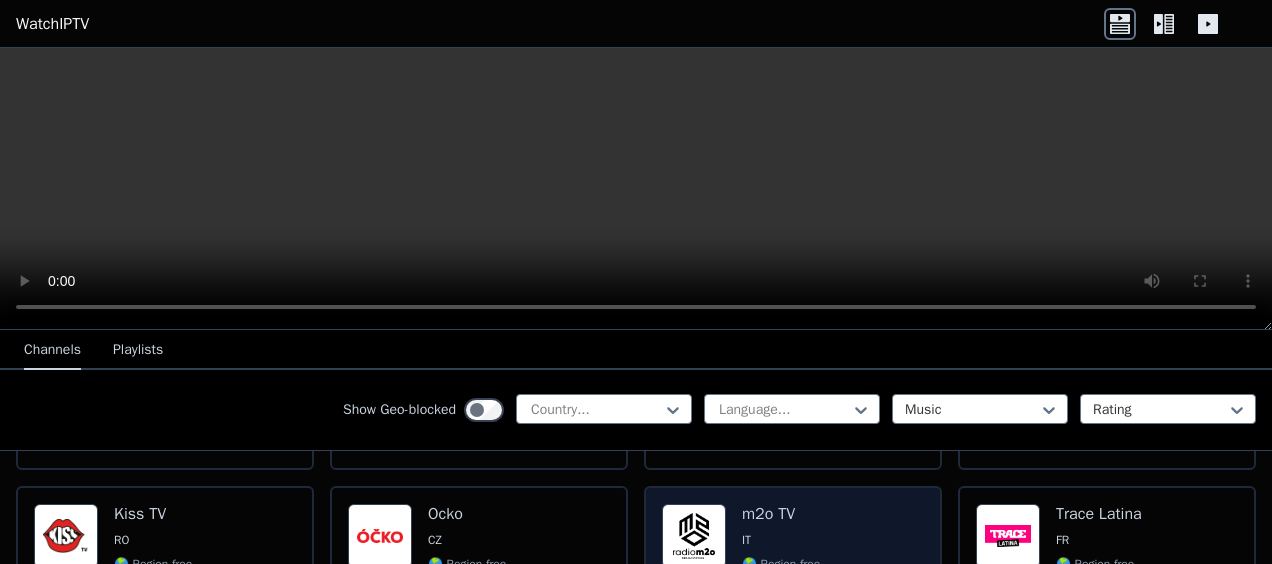 click on "m2o TV" at bounding box center (781, 514) 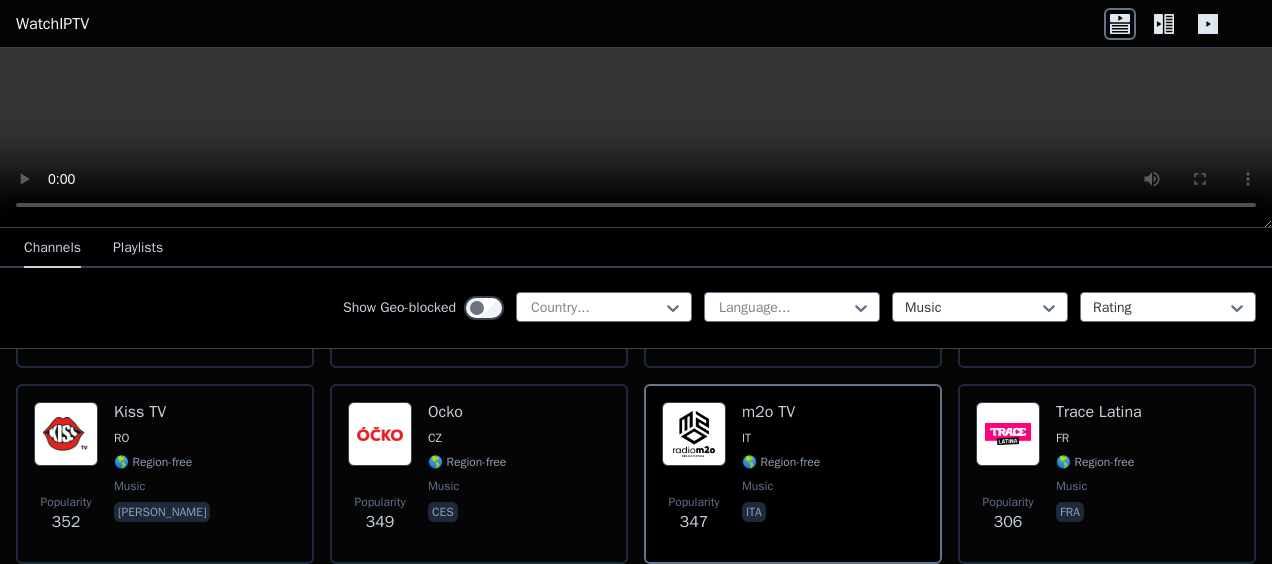 scroll, scrollTop: 600, scrollLeft: 0, axis: vertical 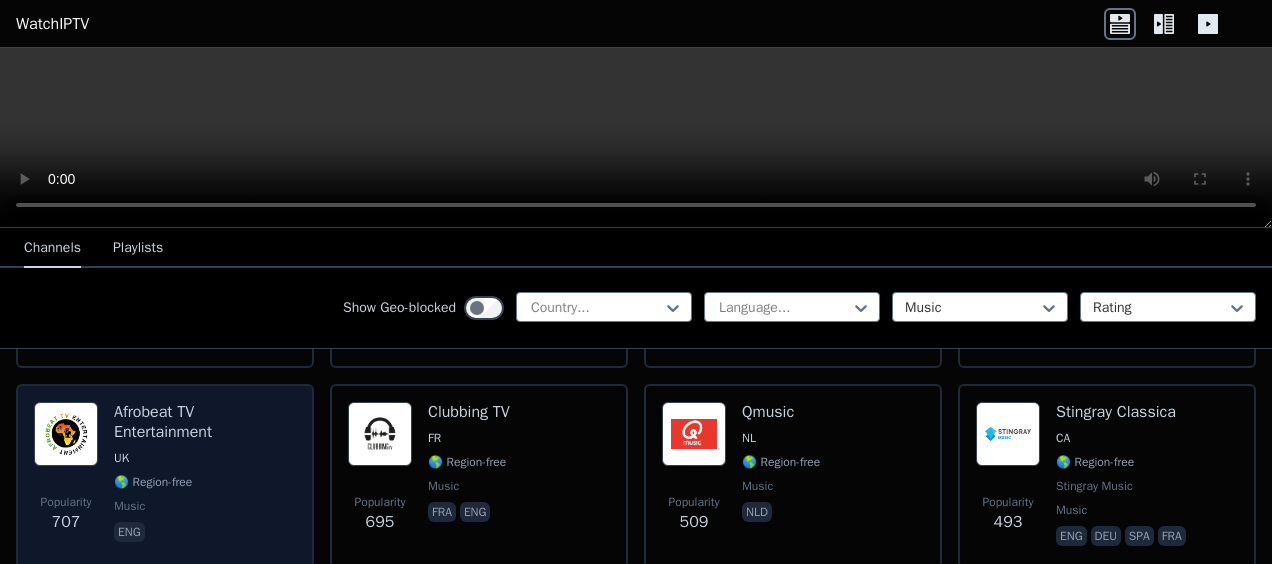 click on "Afrobeat TV Entertainment" at bounding box center (205, 422) 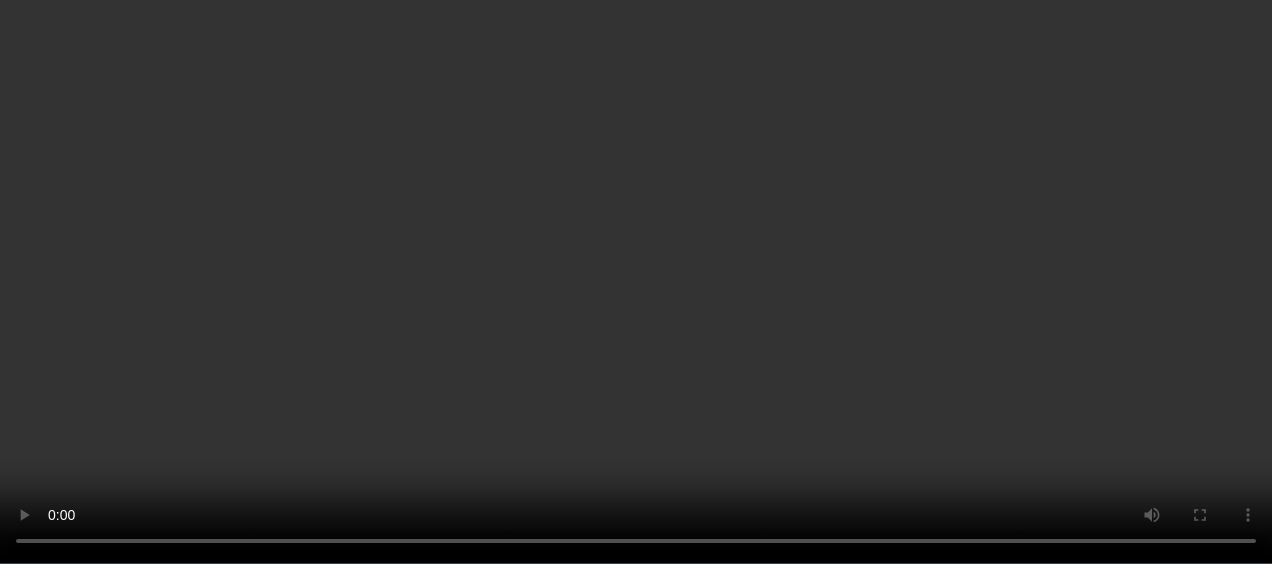 scroll, scrollTop: 700, scrollLeft: 0, axis: vertical 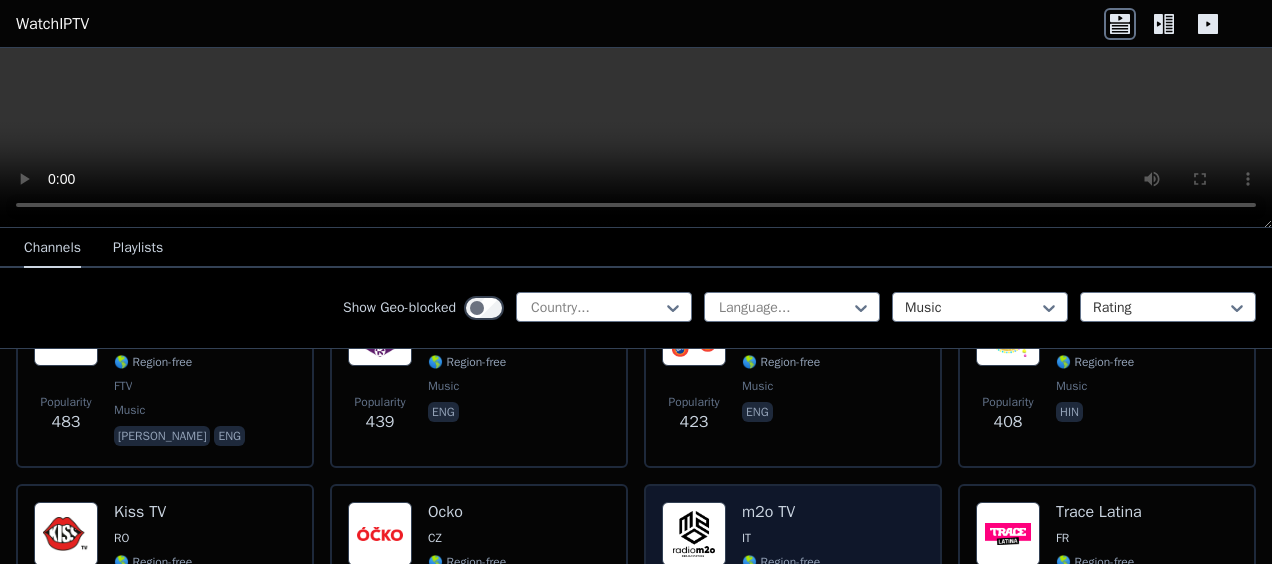 click on "m2o TV IT 🌎 Region-free music ita" at bounding box center [781, 574] 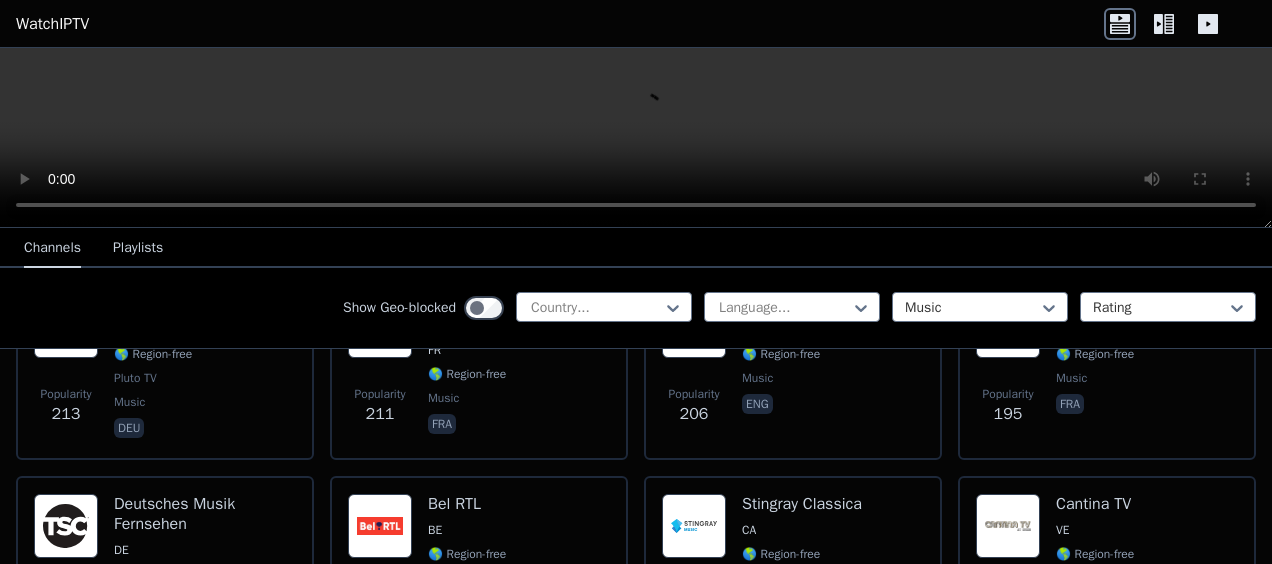 scroll, scrollTop: 1200, scrollLeft: 0, axis: vertical 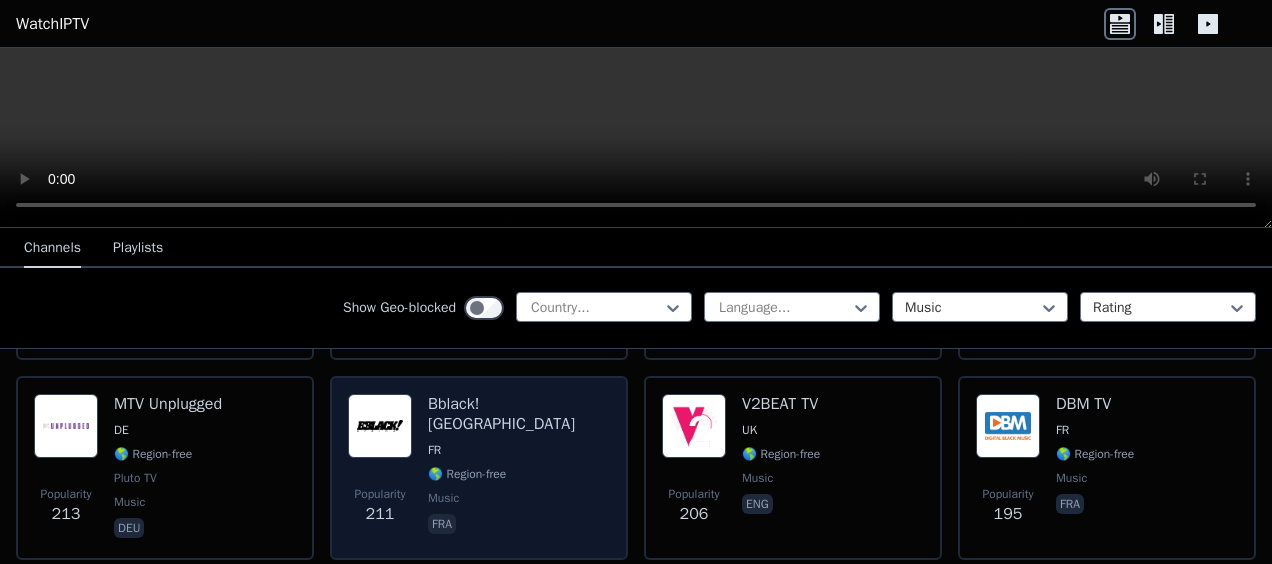 click on "Bblack! [GEOGRAPHIC_DATA]" at bounding box center [519, 414] 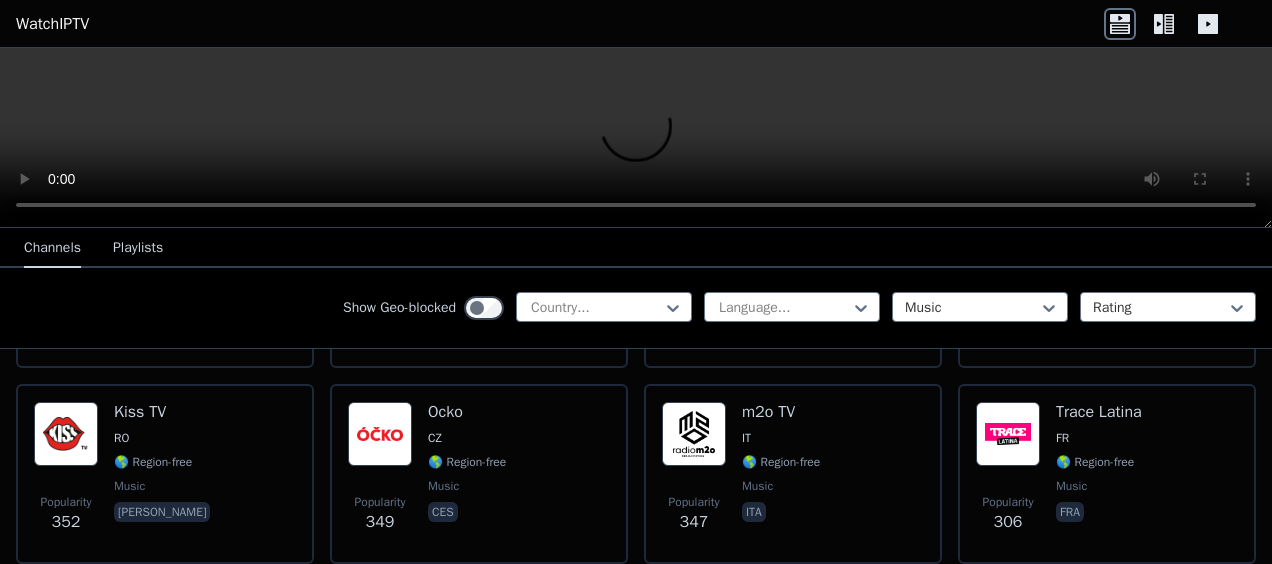 scroll, scrollTop: 800, scrollLeft: 0, axis: vertical 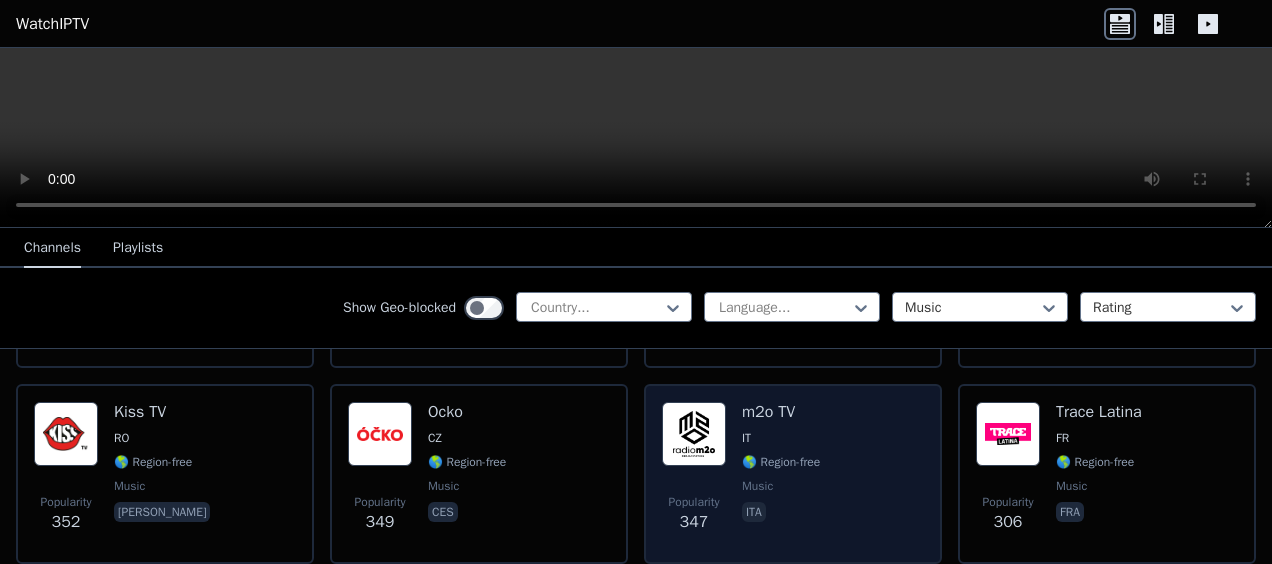 click on "IT" at bounding box center [781, 438] 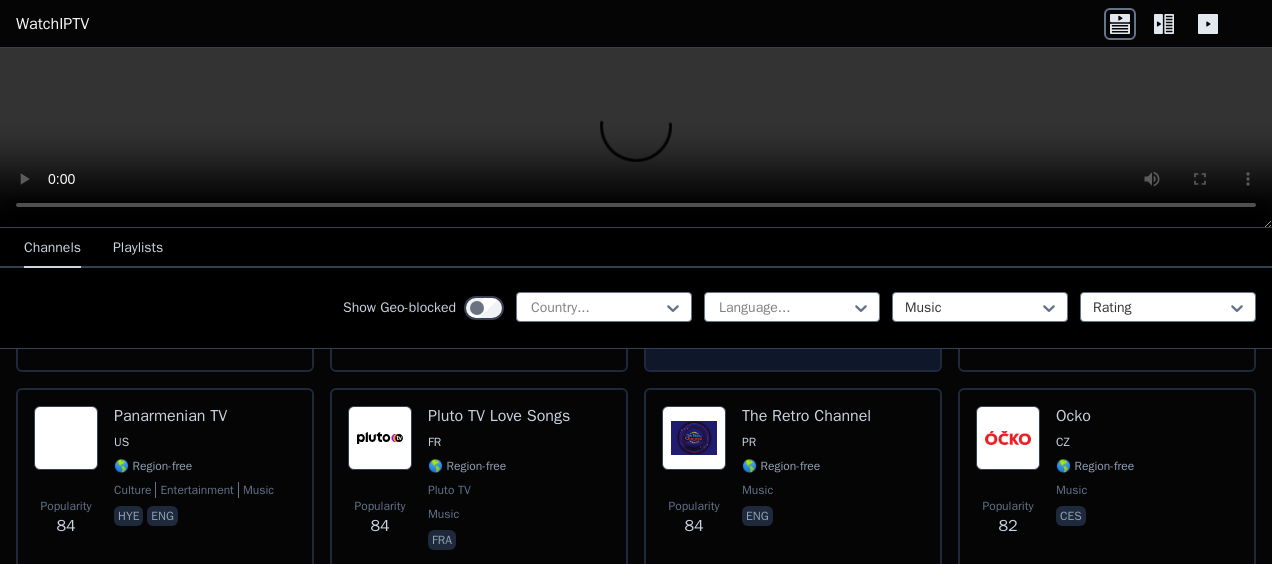 scroll, scrollTop: 4000, scrollLeft: 0, axis: vertical 